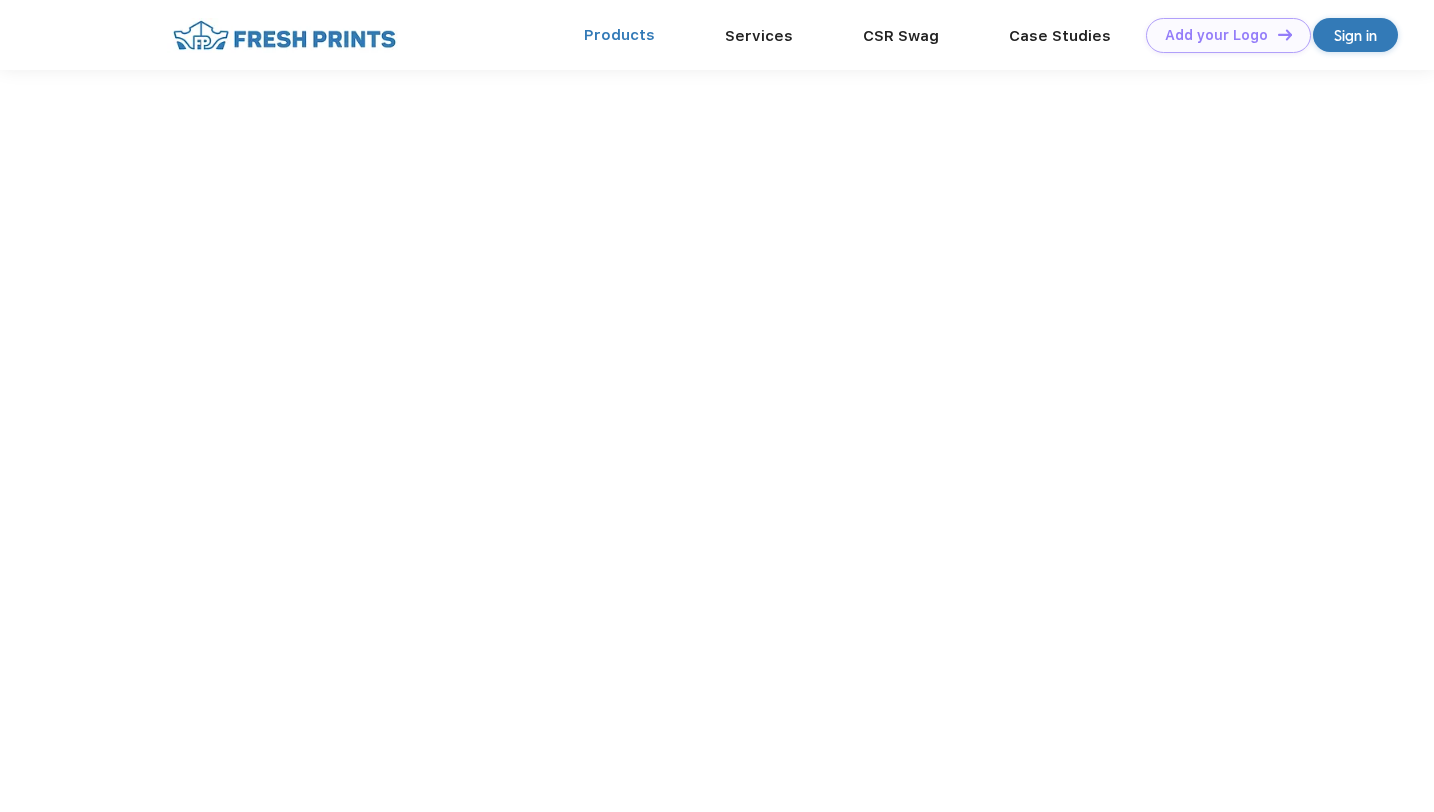 scroll, scrollTop: 0, scrollLeft: 0, axis: both 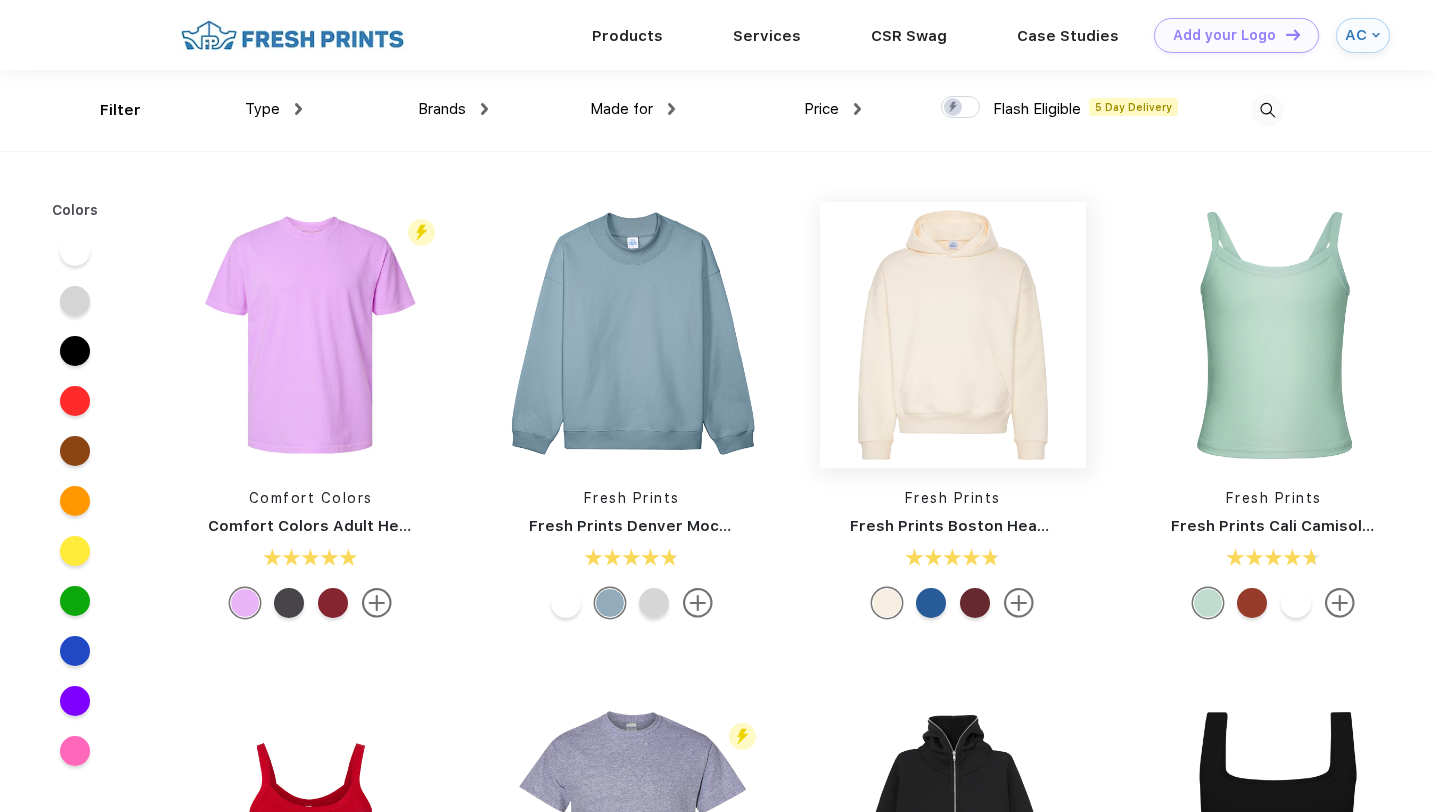 click at bounding box center (953, 335) 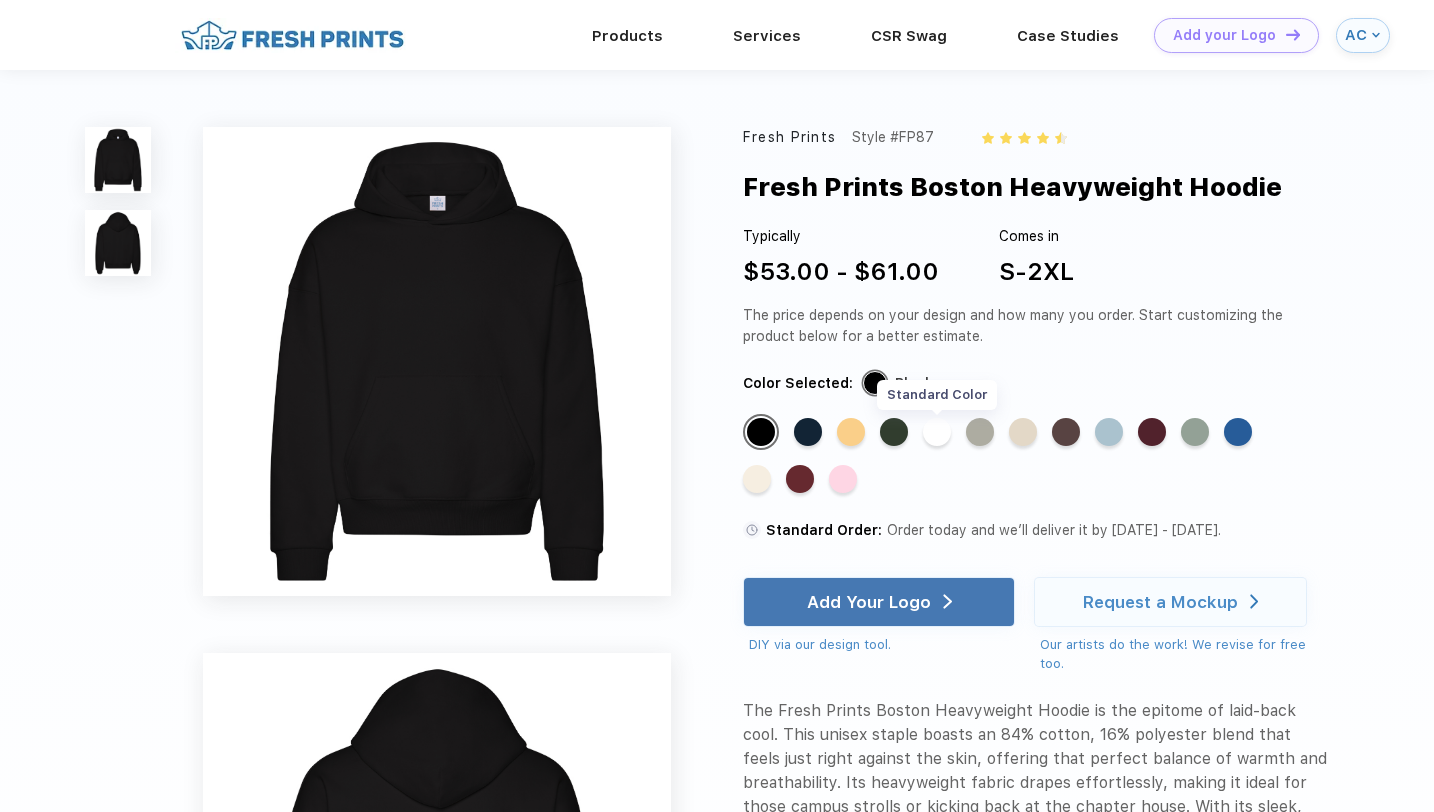 click on "Standard Color" at bounding box center [937, 432] 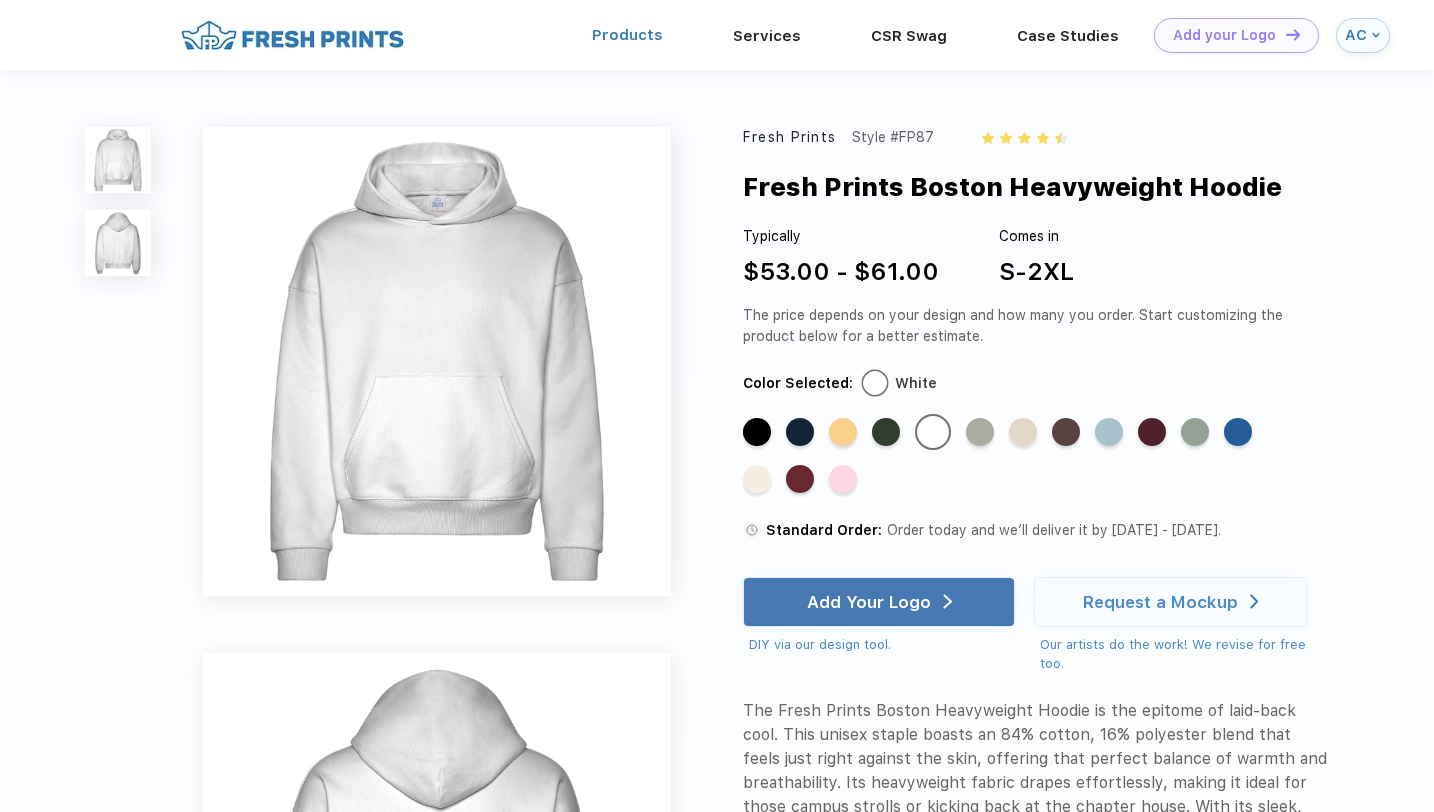click on "Products" at bounding box center (627, 35) 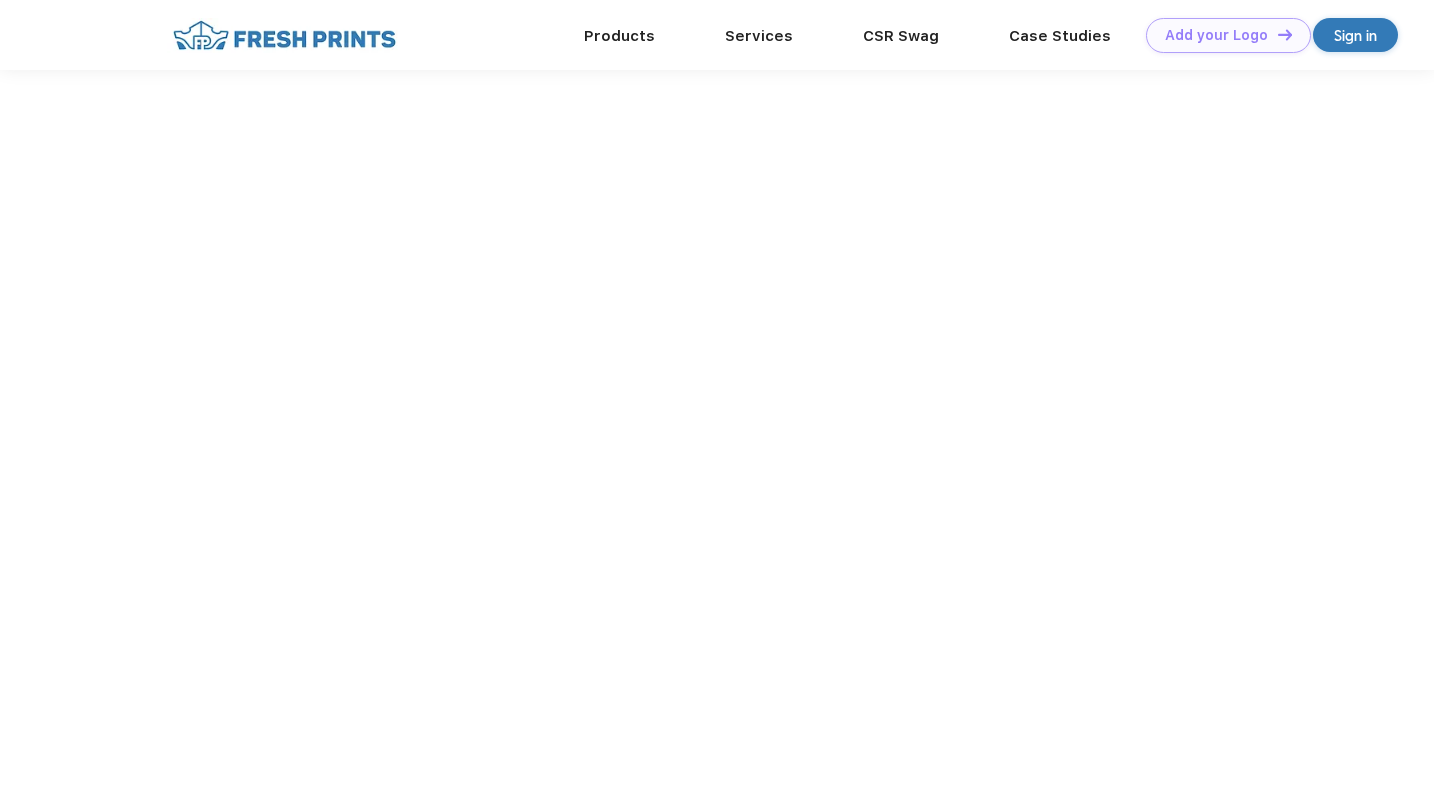 scroll, scrollTop: 0, scrollLeft: 0, axis: both 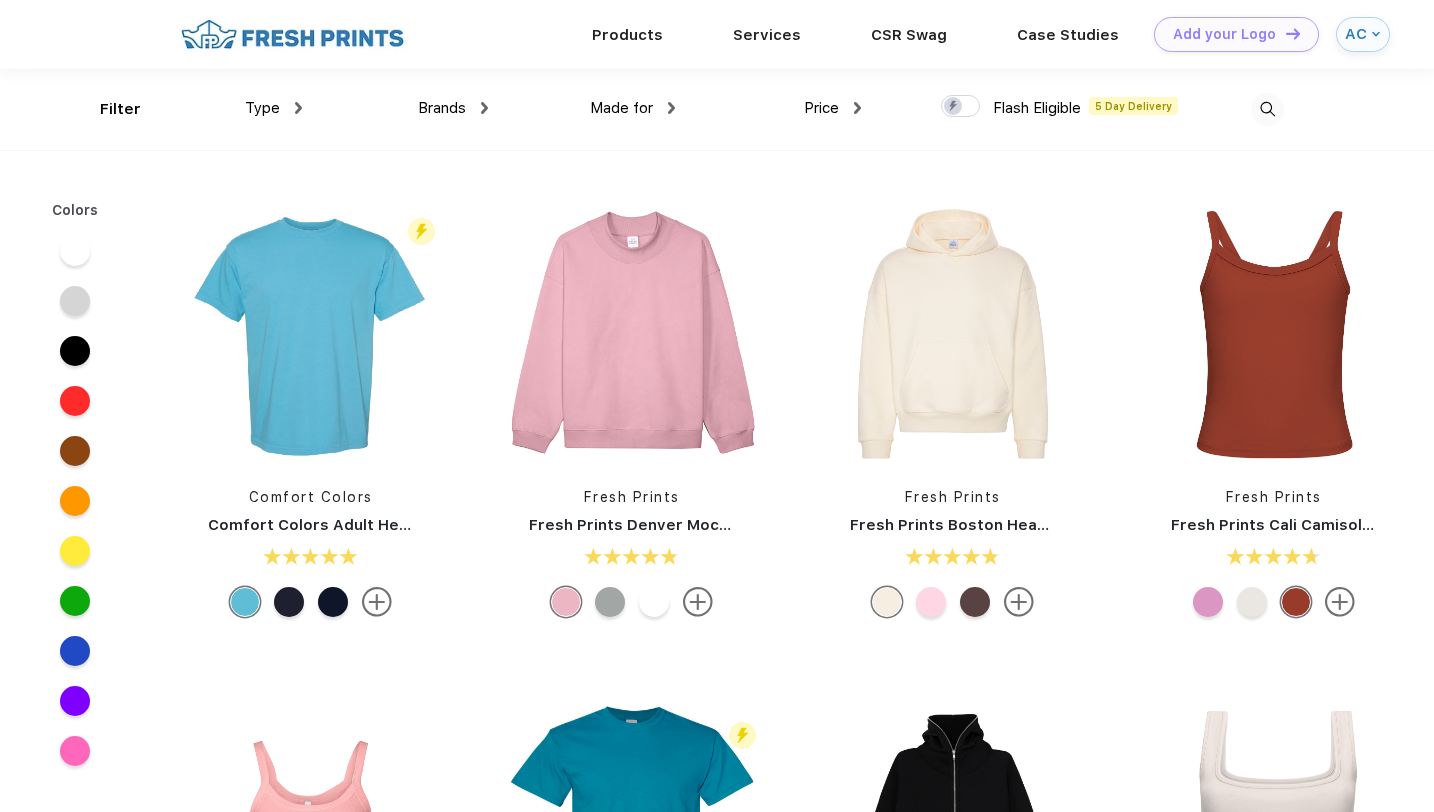 click on "Type" at bounding box center [273, 108] 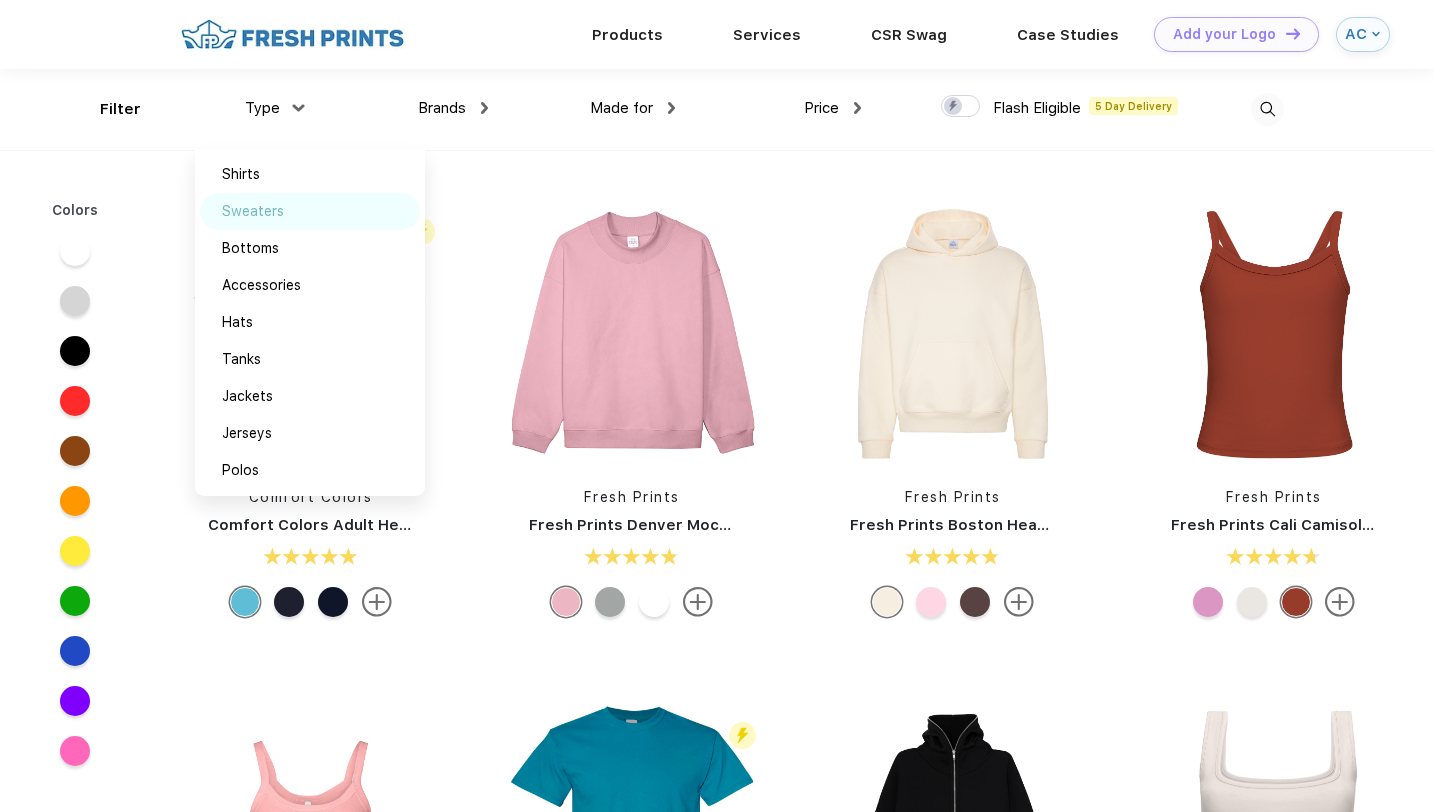 click on "Sweaters" at bounding box center (253, 211) 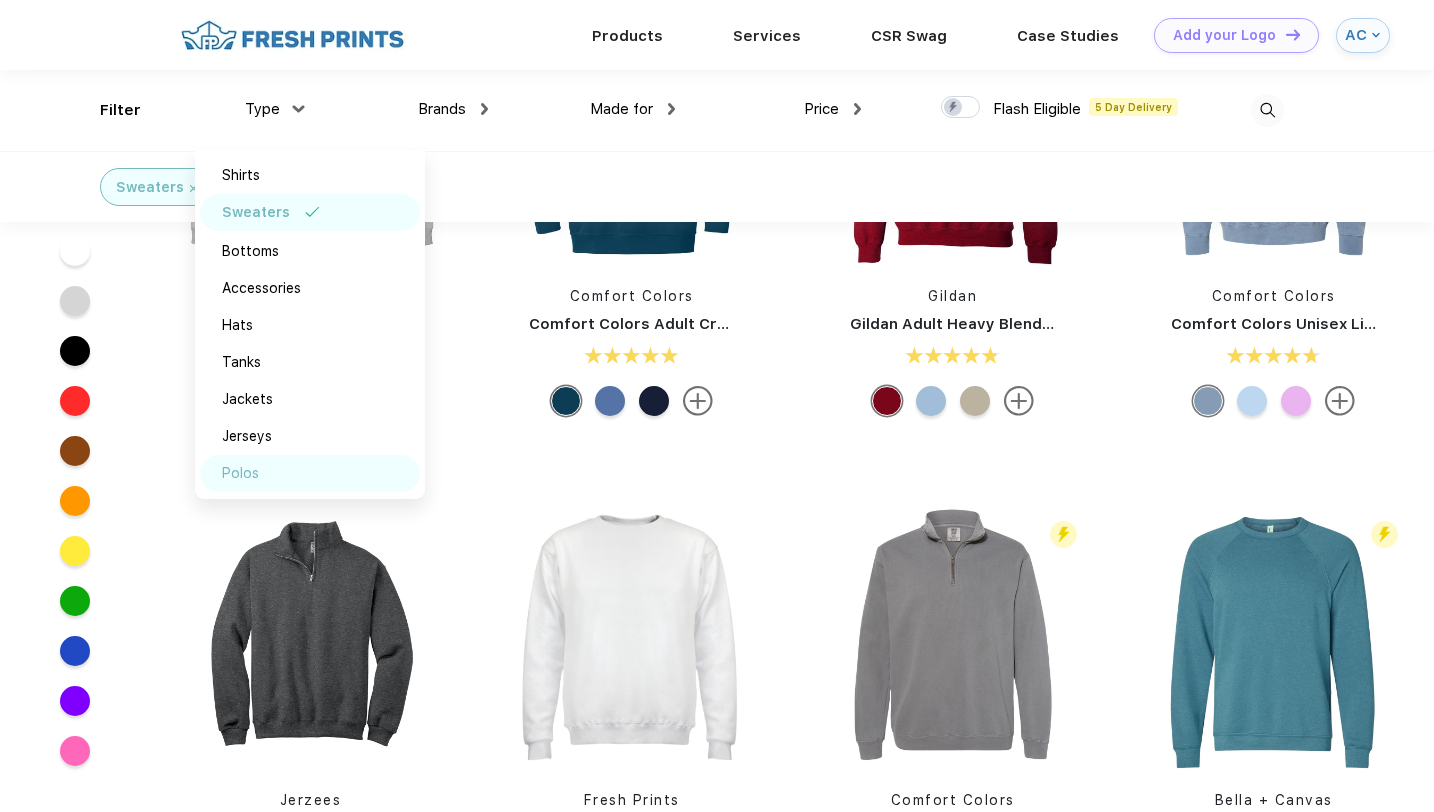scroll, scrollTop: 51, scrollLeft: 0, axis: vertical 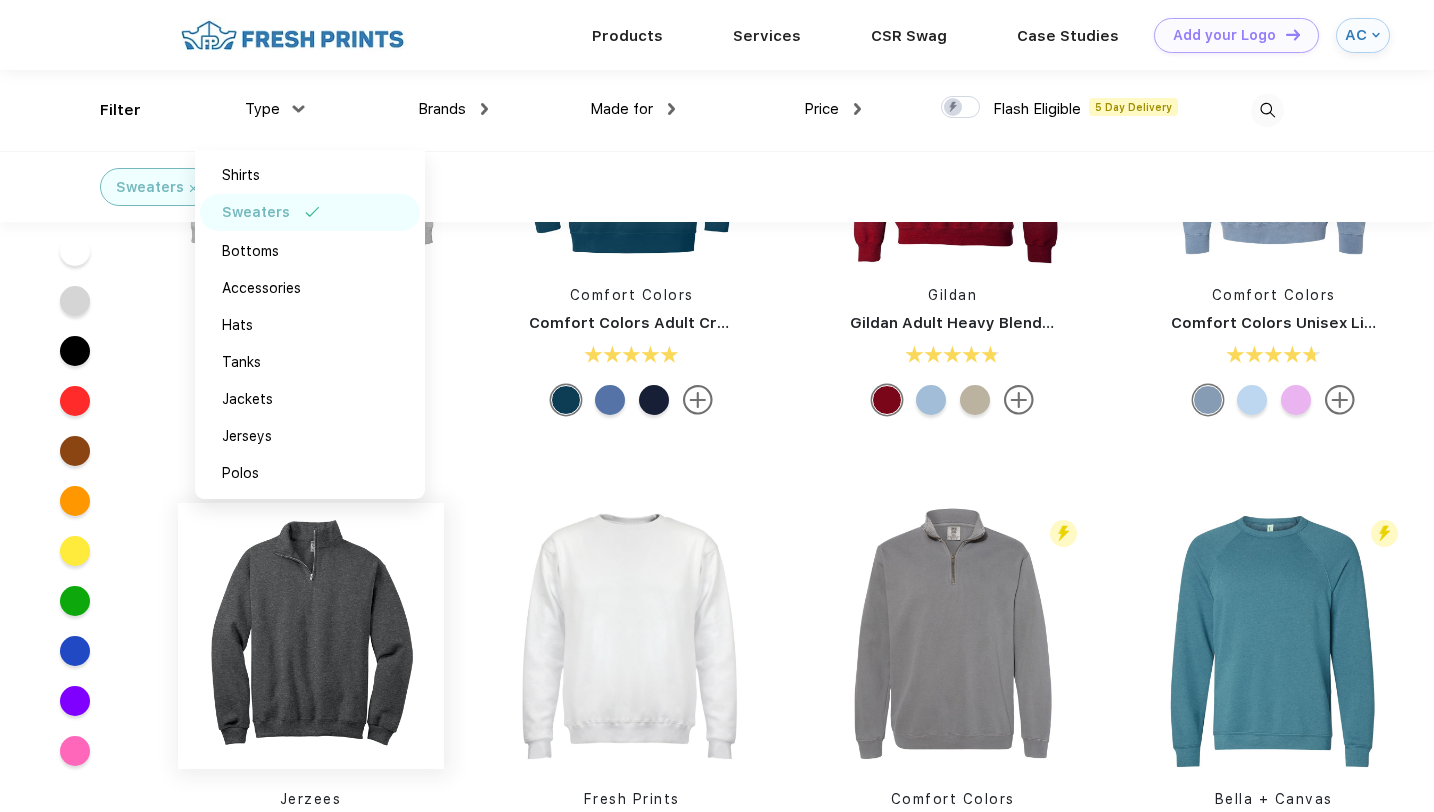 click at bounding box center (311, 636) 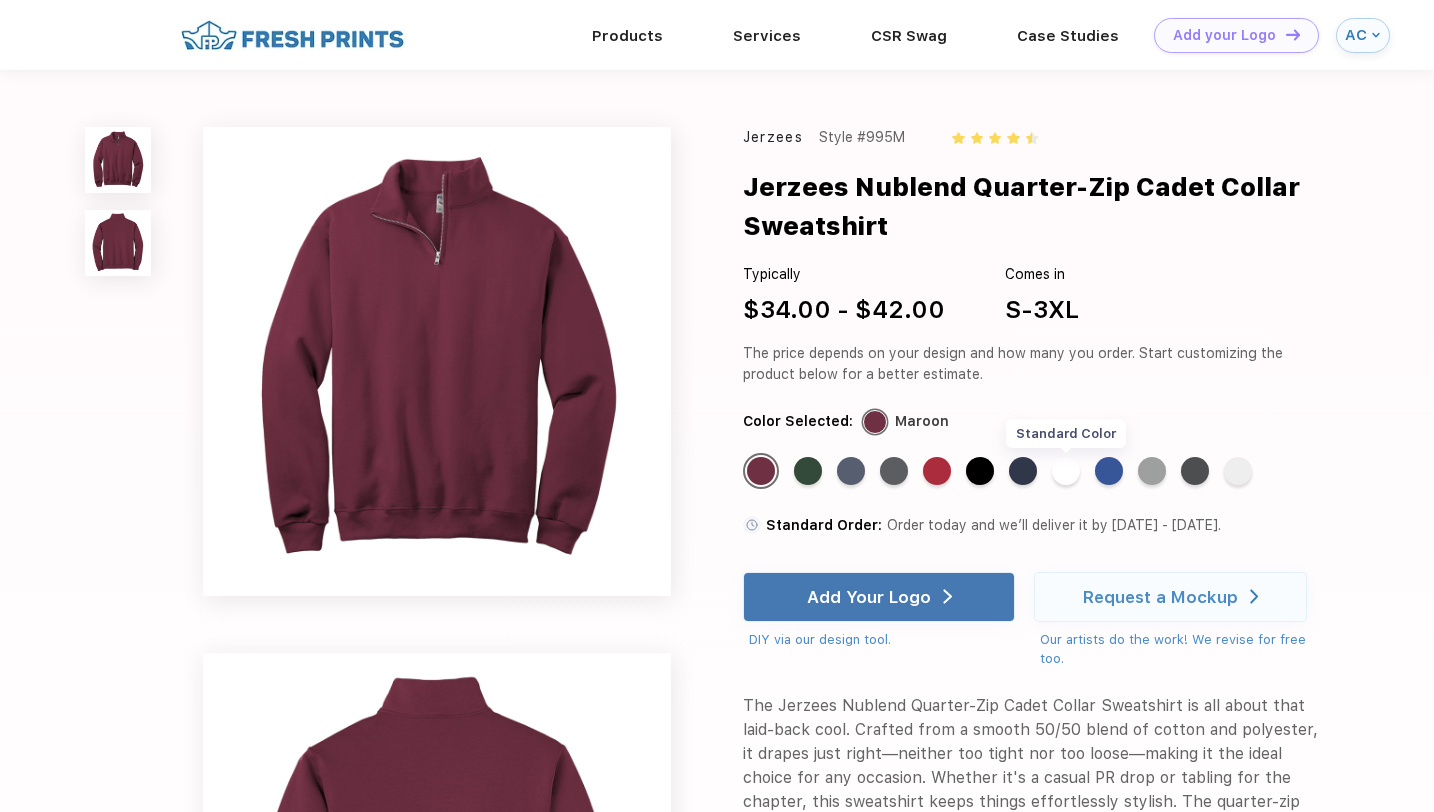 click on "Standard Color" at bounding box center [1066, 471] 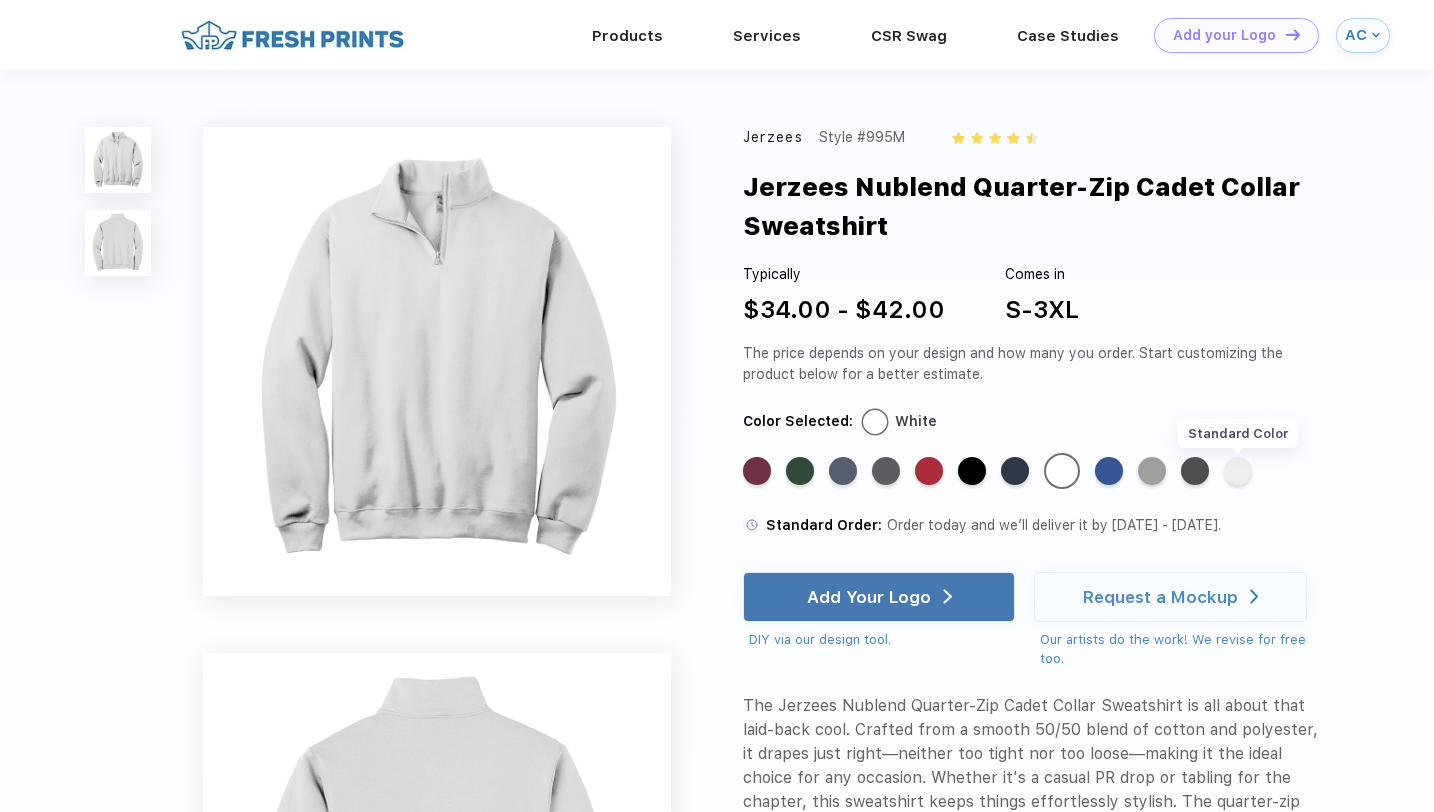 click on "Standard Color" at bounding box center (1238, 471) 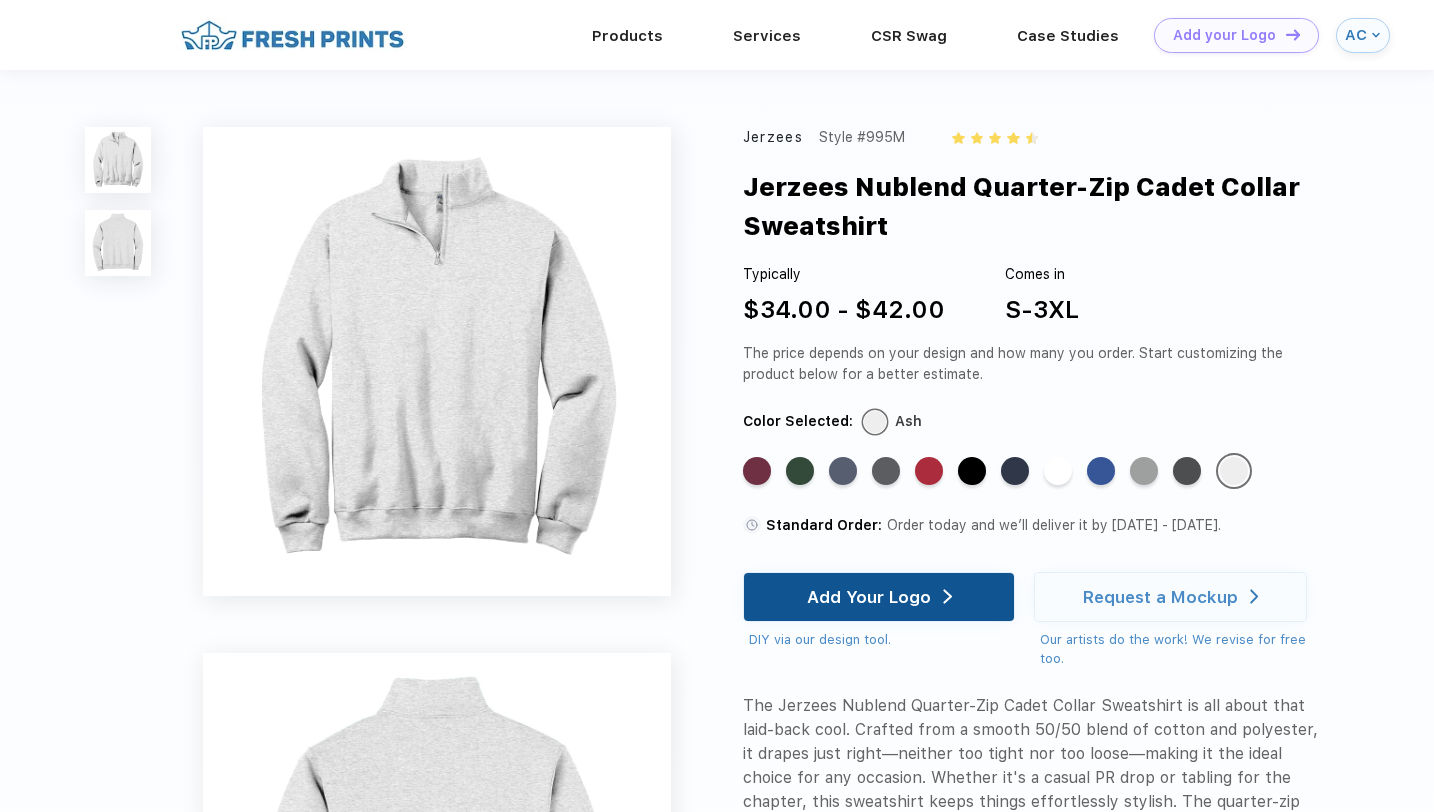click on "Add Your Logo" at bounding box center [879, 597] 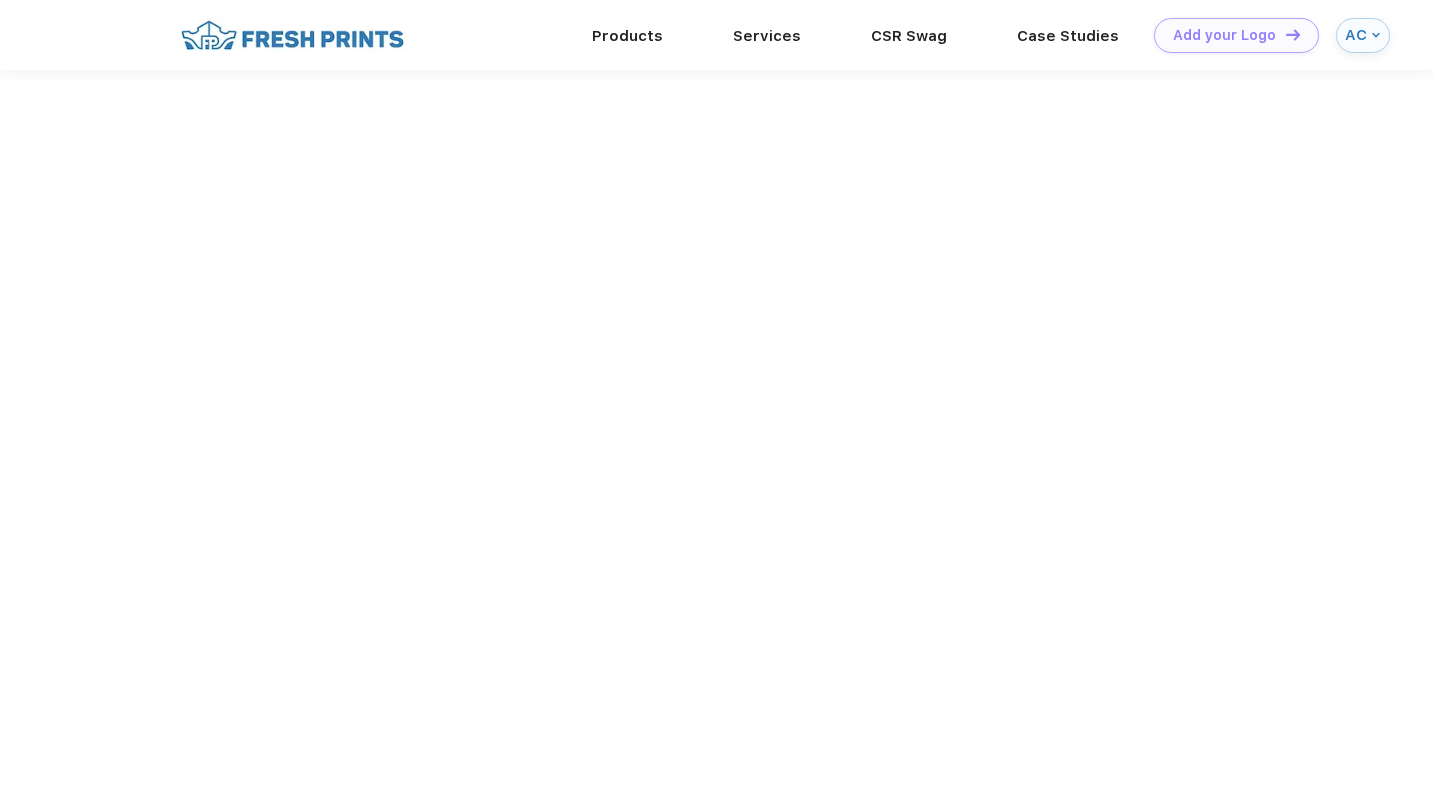 scroll, scrollTop: 0, scrollLeft: 0, axis: both 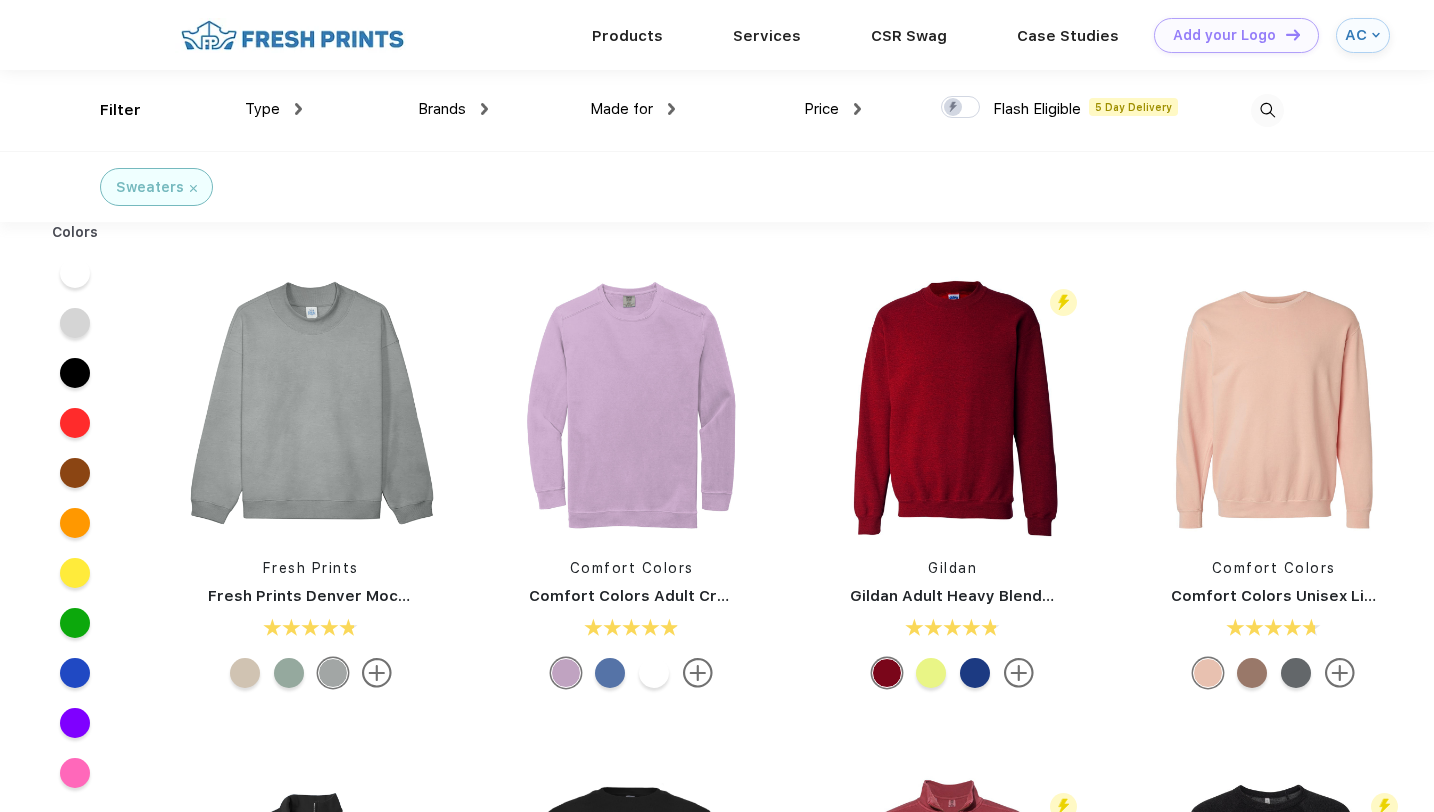 click at bounding box center (193, 188) 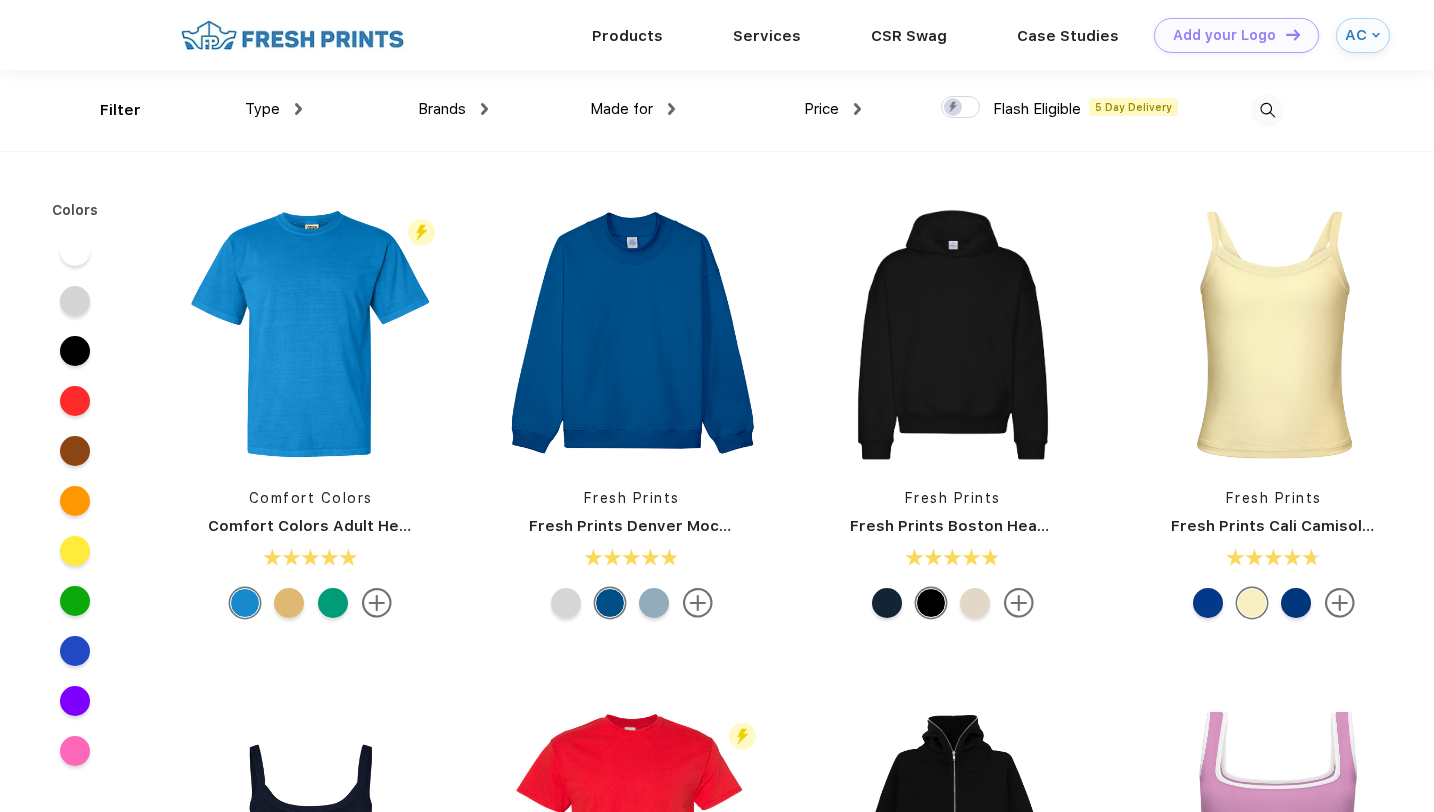 scroll, scrollTop: 0, scrollLeft: 0, axis: both 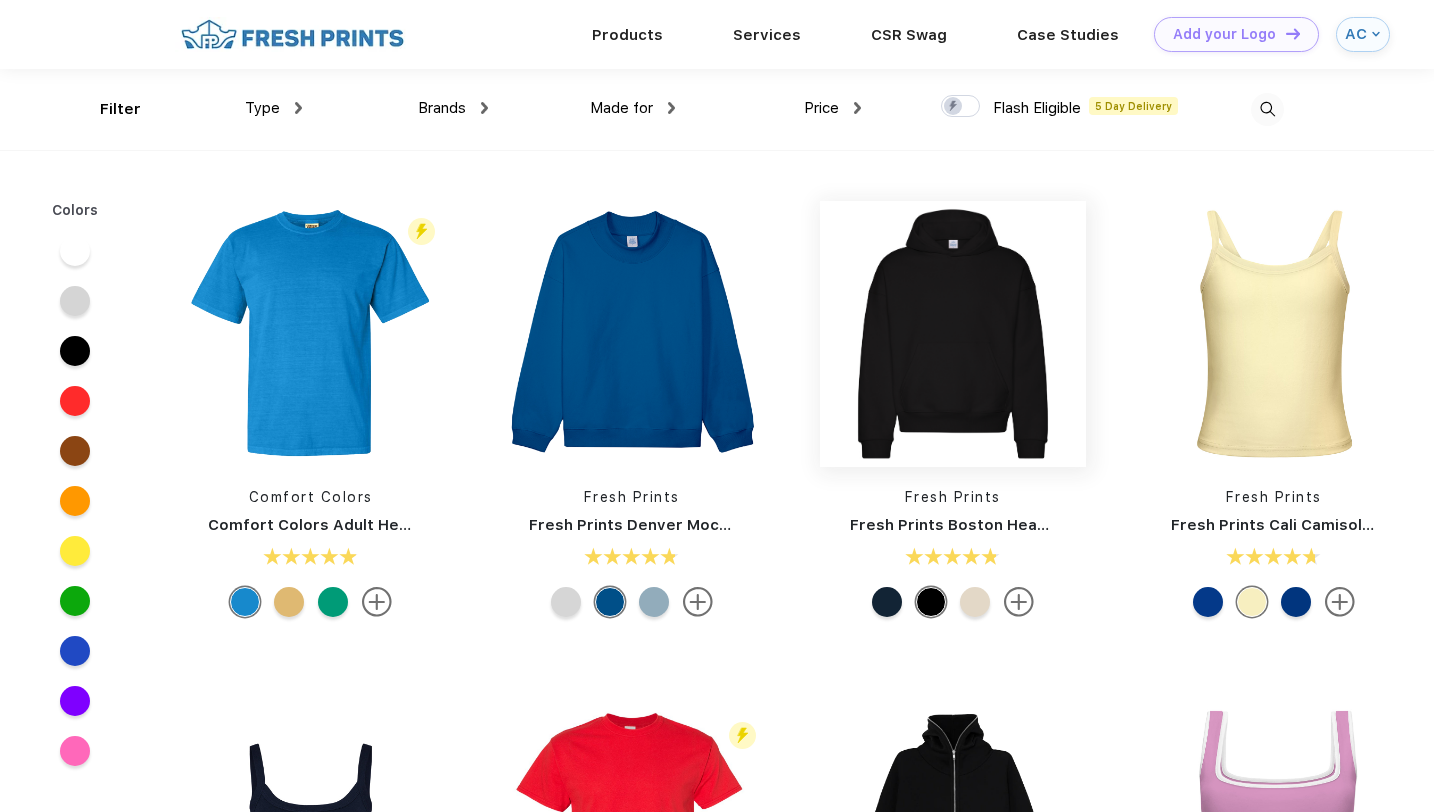 click at bounding box center (953, 334) 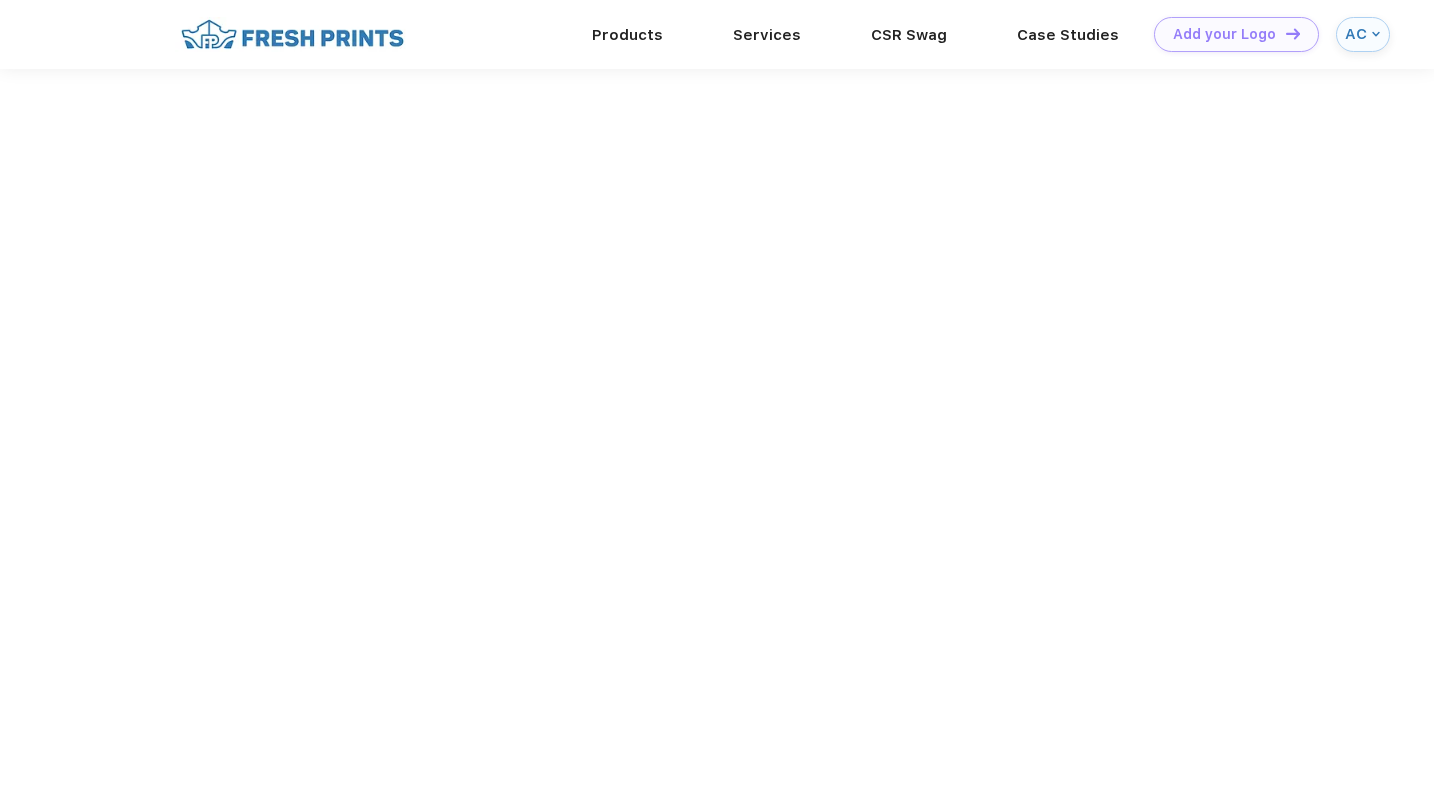 scroll, scrollTop: 0, scrollLeft: 0, axis: both 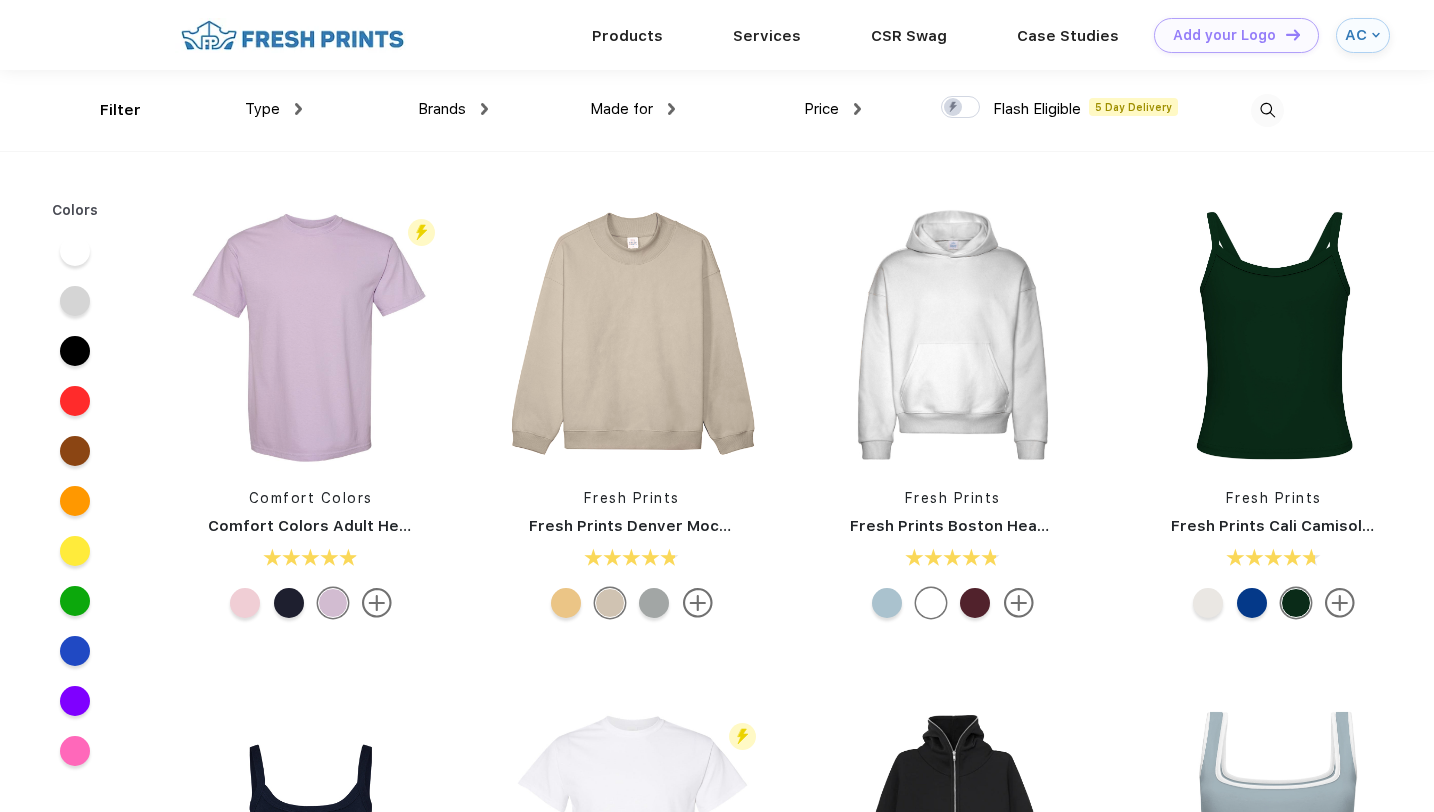click on "Price" at bounding box center (832, 109) 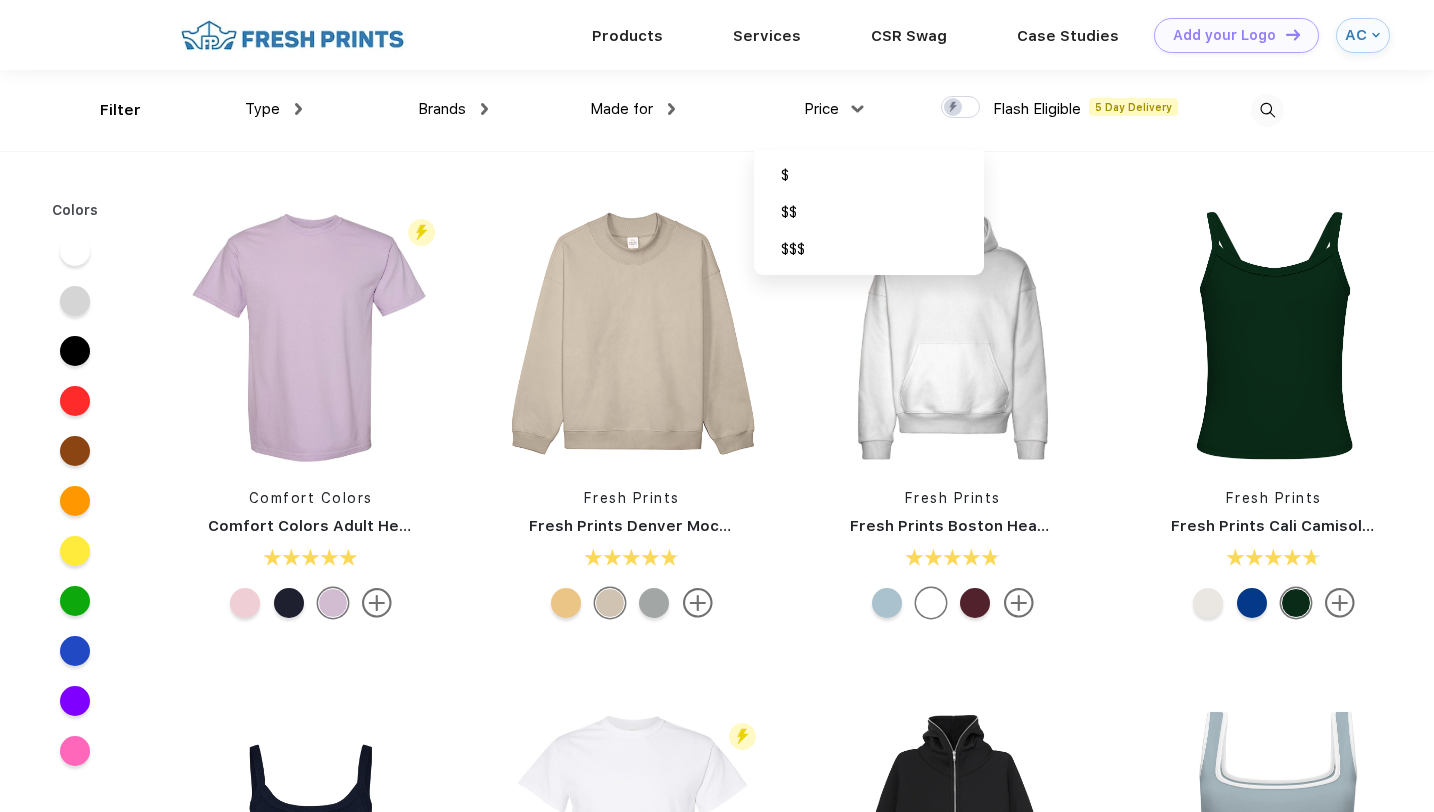 click on "Price" at bounding box center (832, 109) 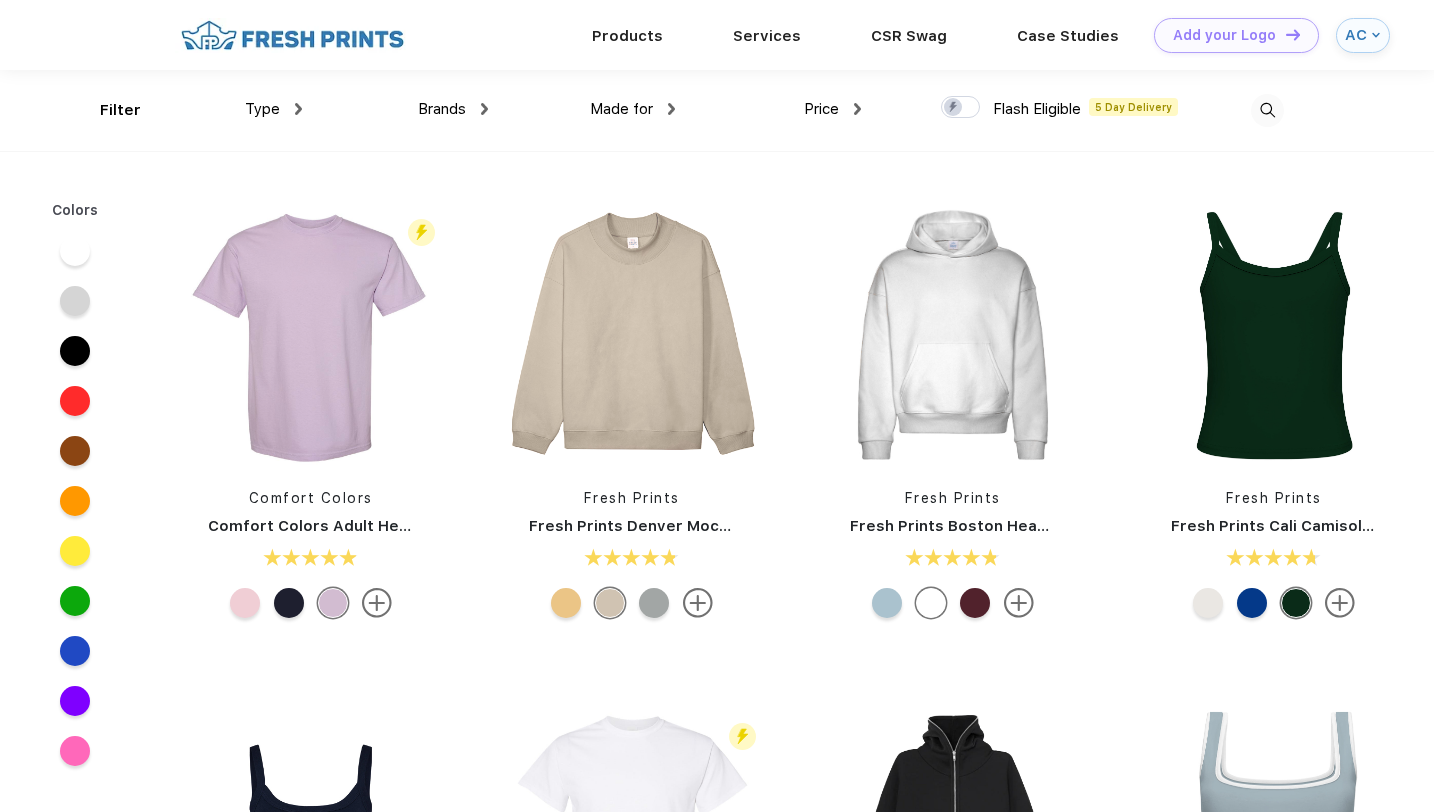 click on "Type  Shirts   Sweaters   Bottoms   Accessories   Hats   Tanks   Jackets   Jerseys   Polos" at bounding box center [208, 110] 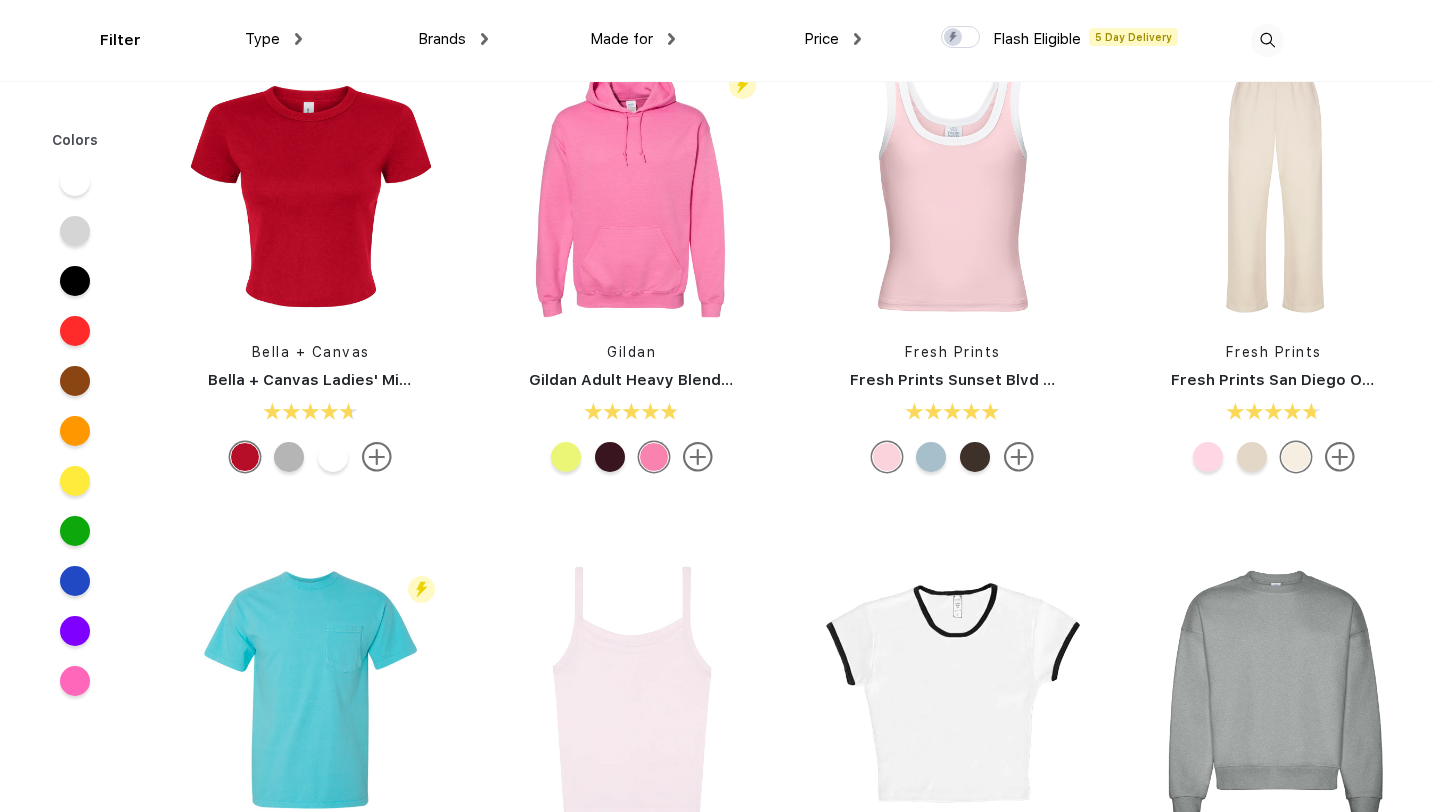 scroll, scrollTop: 1075, scrollLeft: 0, axis: vertical 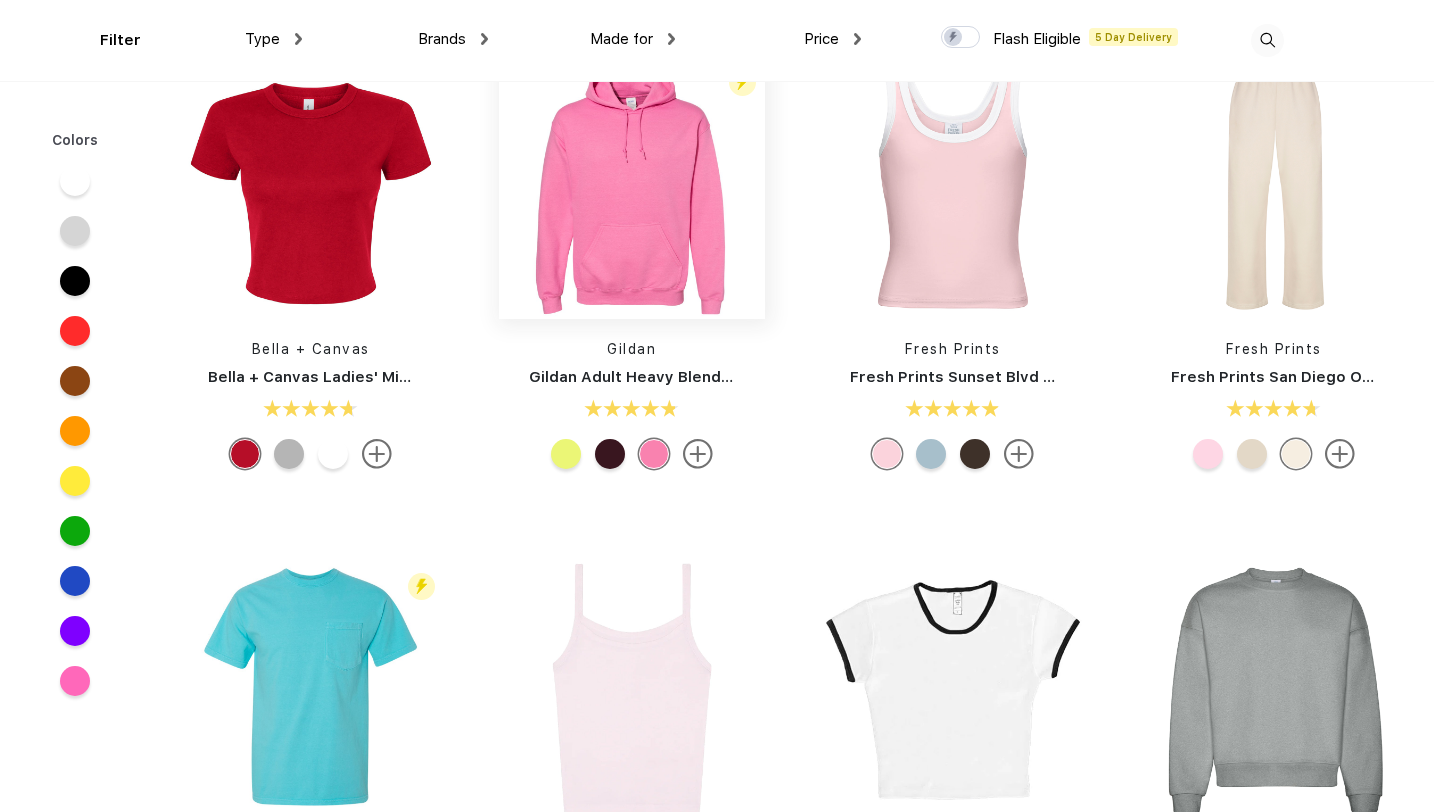 click at bounding box center (632, 186) 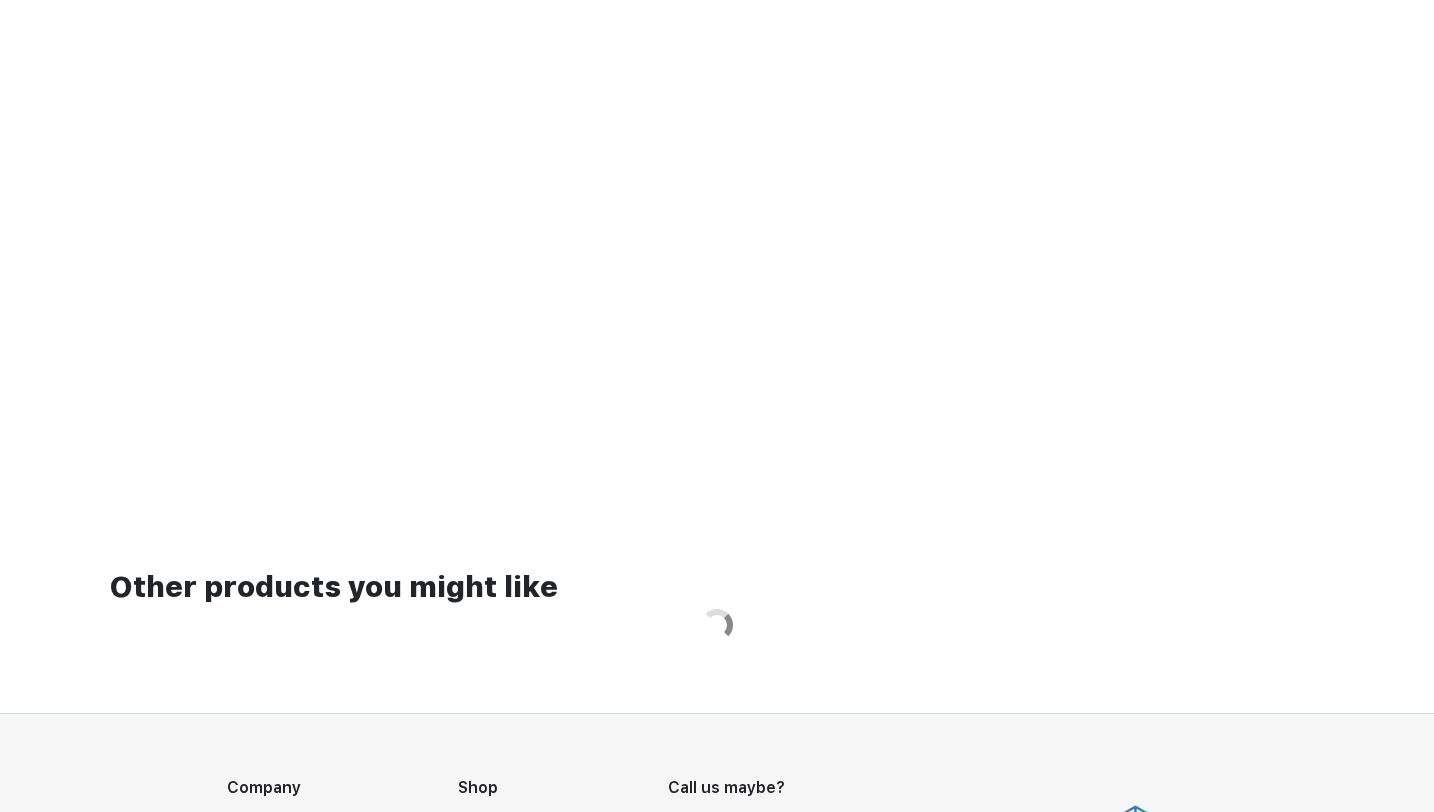 scroll, scrollTop: 0, scrollLeft: 0, axis: both 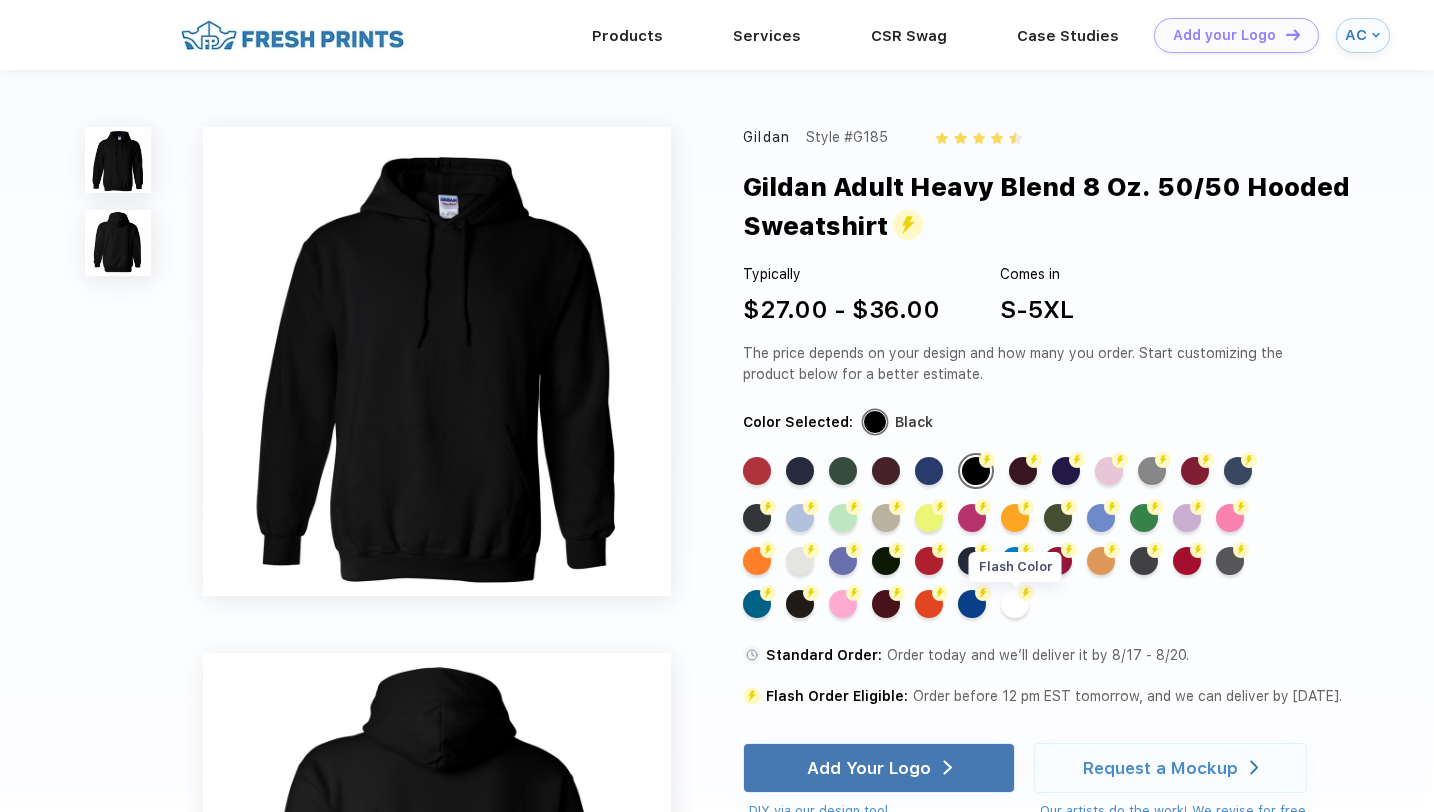 click on "Flash Color" at bounding box center [1015, 604] 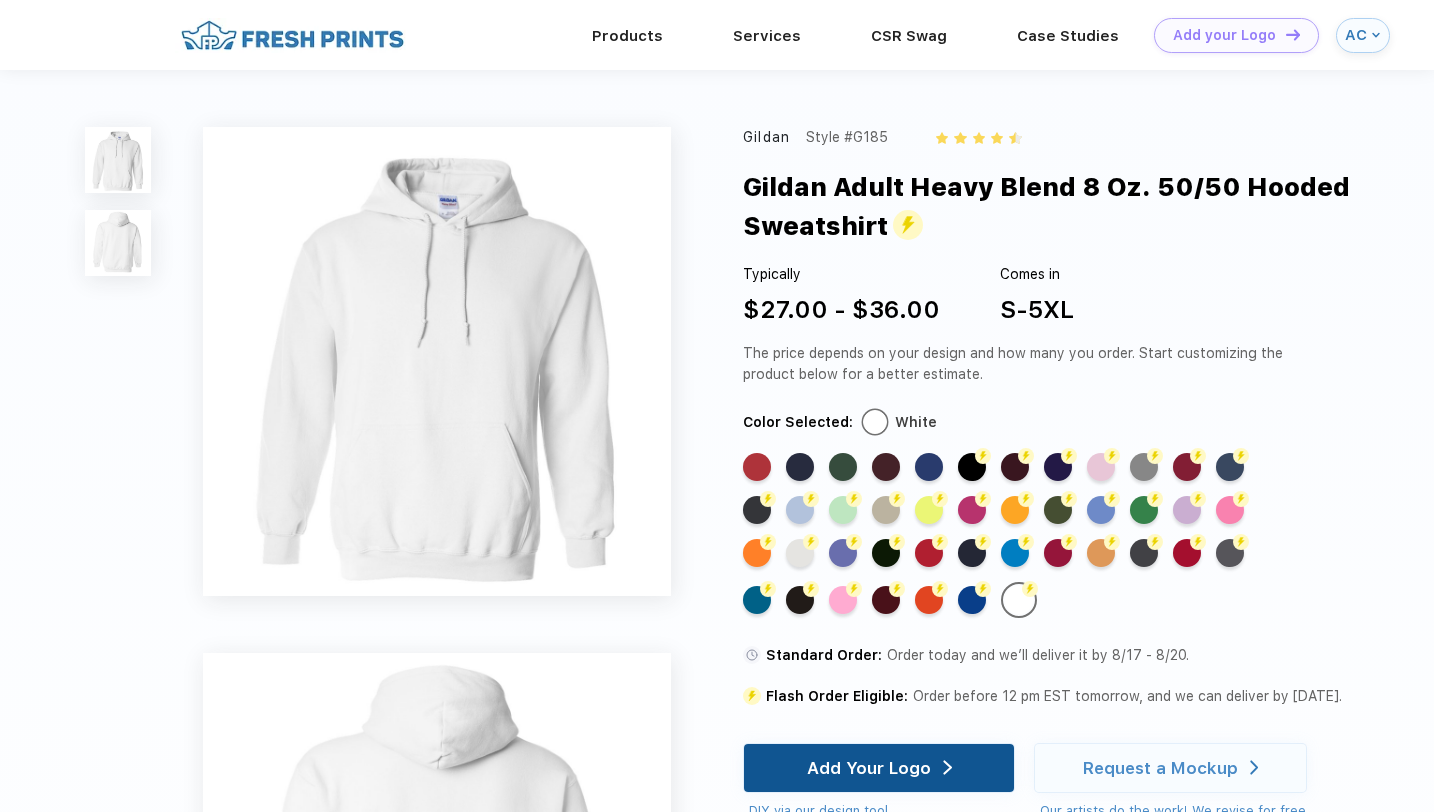 click on "Add Your Logo" at bounding box center [869, 768] 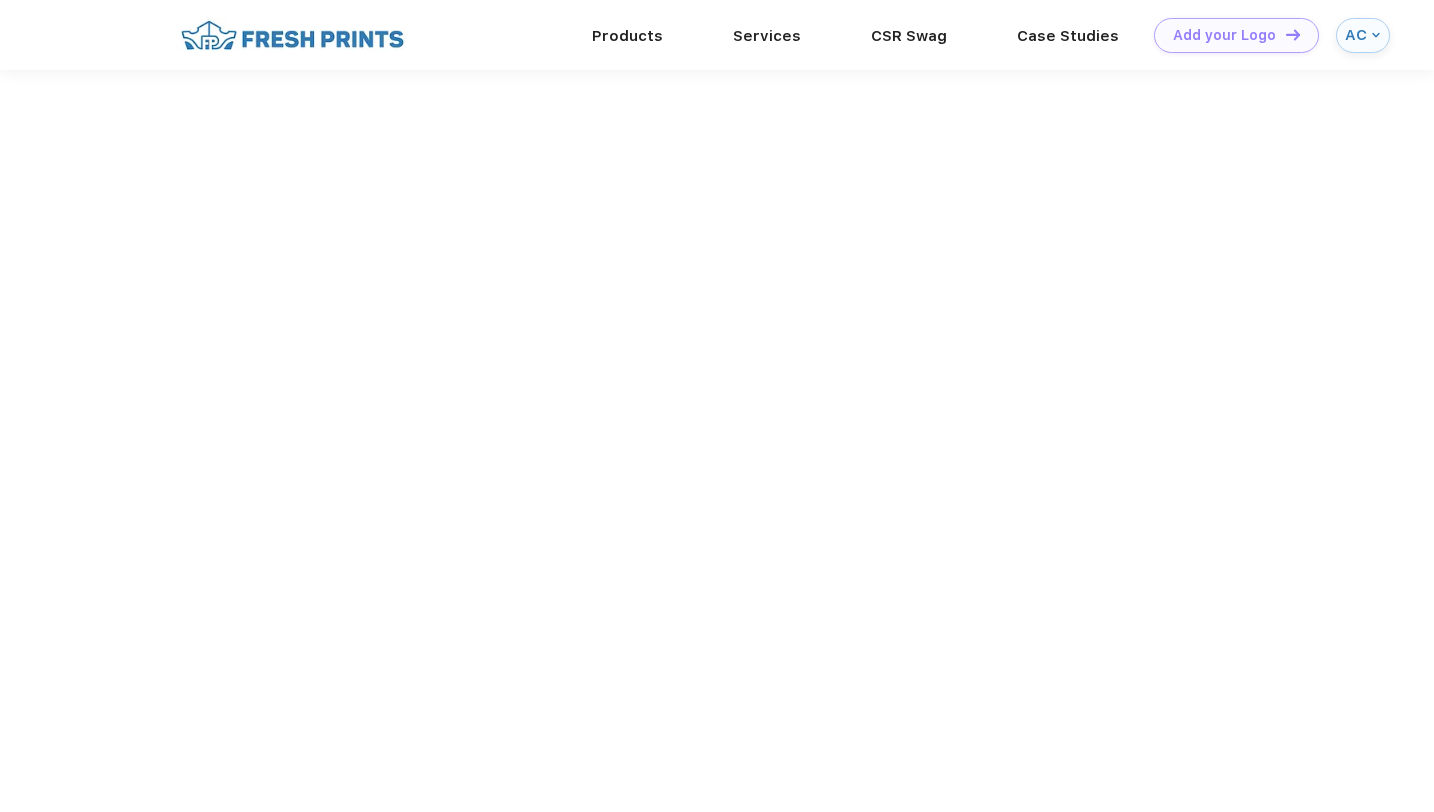 scroll, scrollTop: 0, scrollLeft: 0, axis: both 